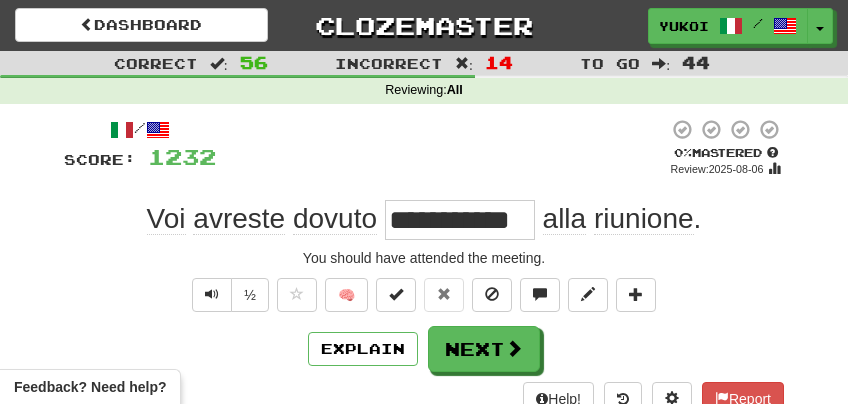 scroll, scrollTop: 0, scrollLeft: 0, axis: both 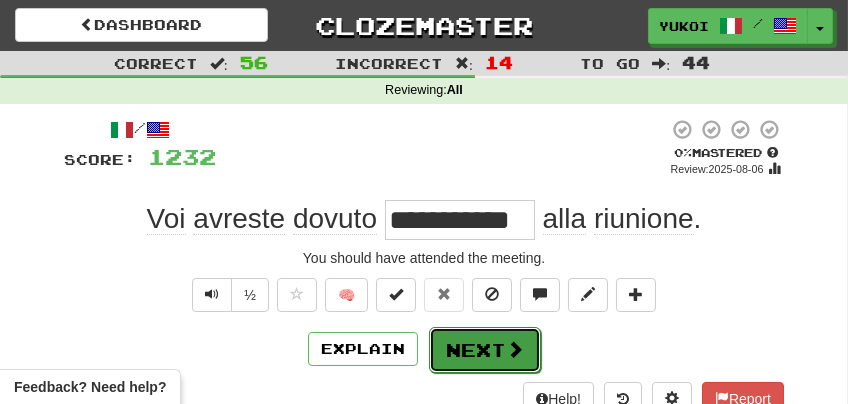 click on "Next" at bounding box center (485, 350) 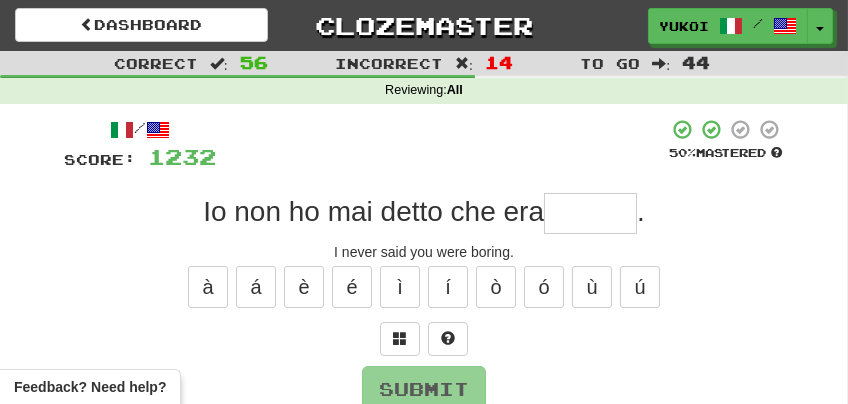 type on "*" 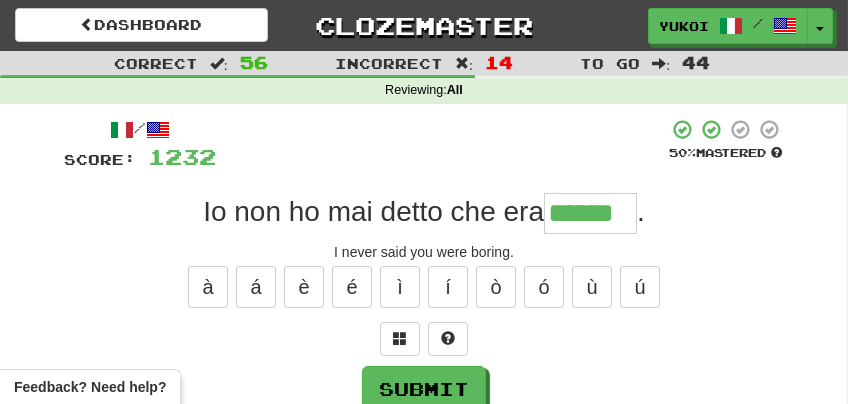 type on "******" 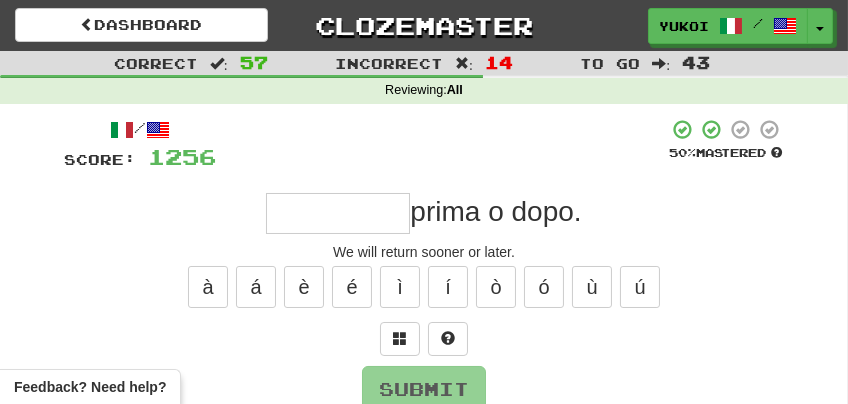 type on "*" 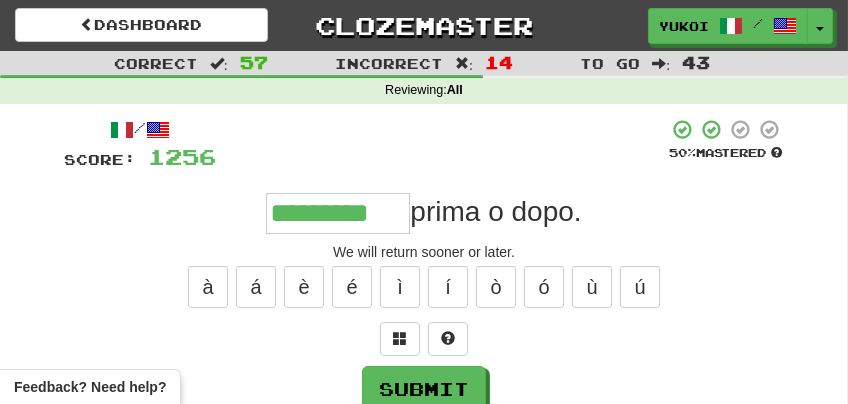 type on "*********" 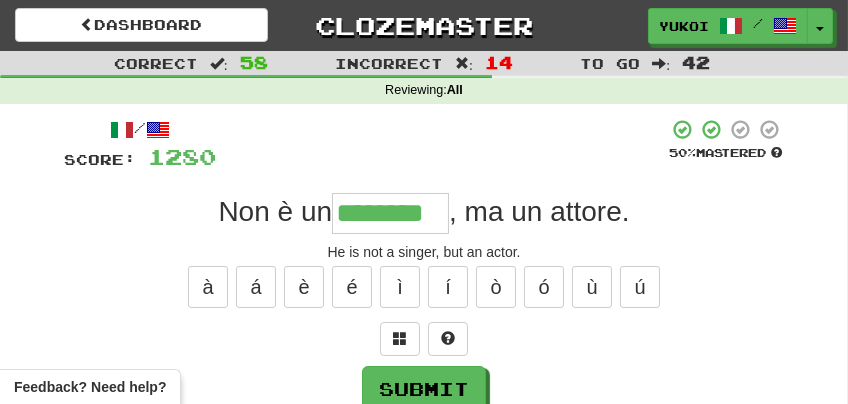 type on "********" 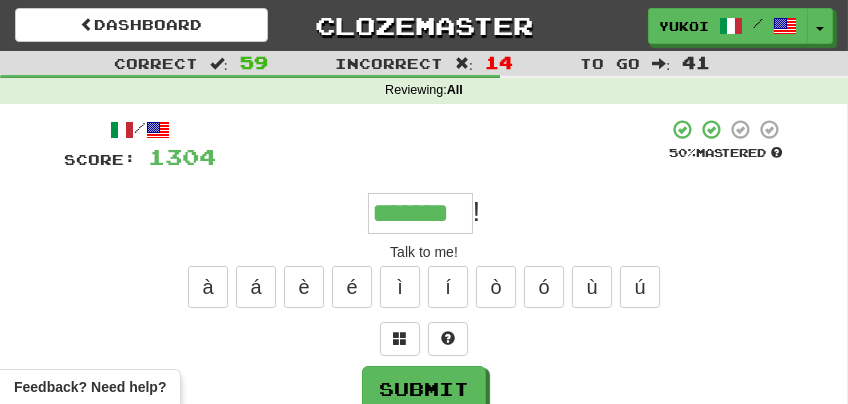 type on "*******" 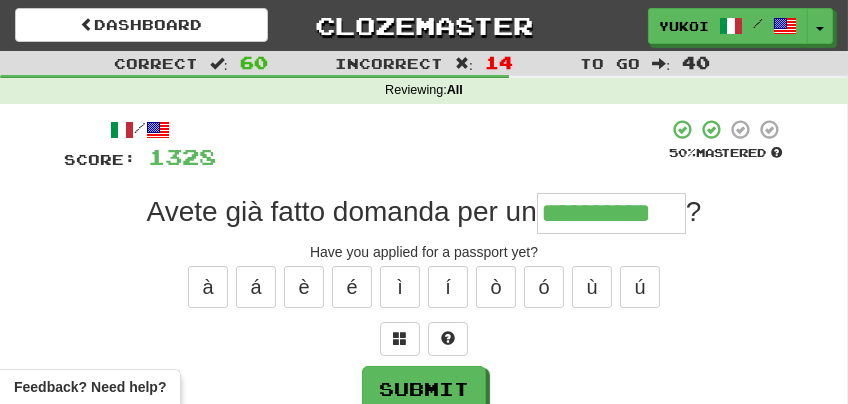 type on "**********" 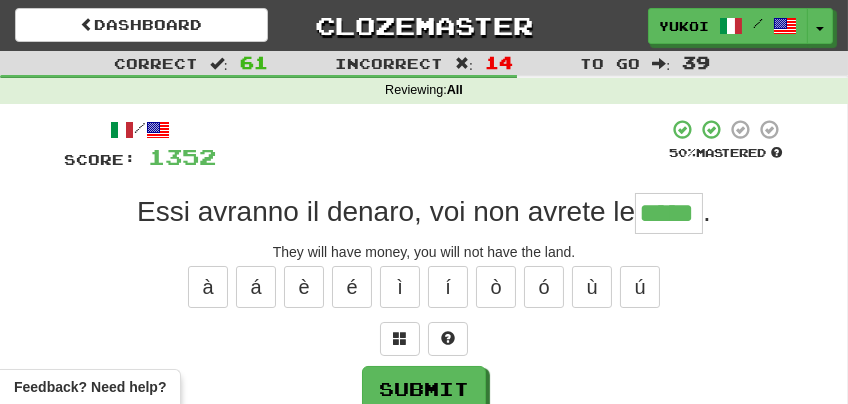 type on "*****" 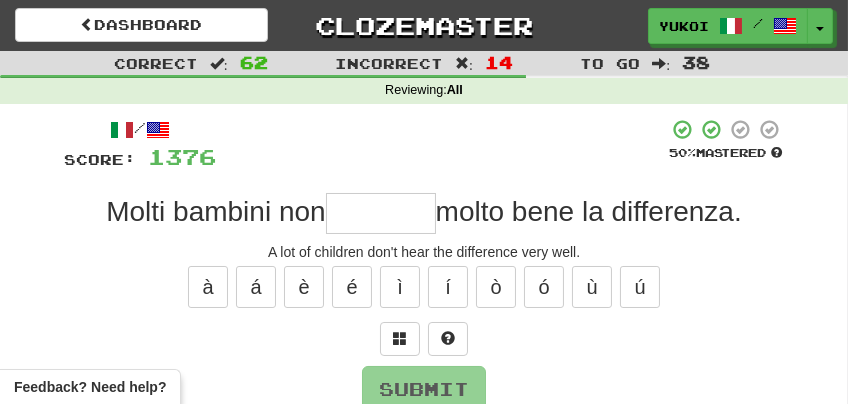type on "*" 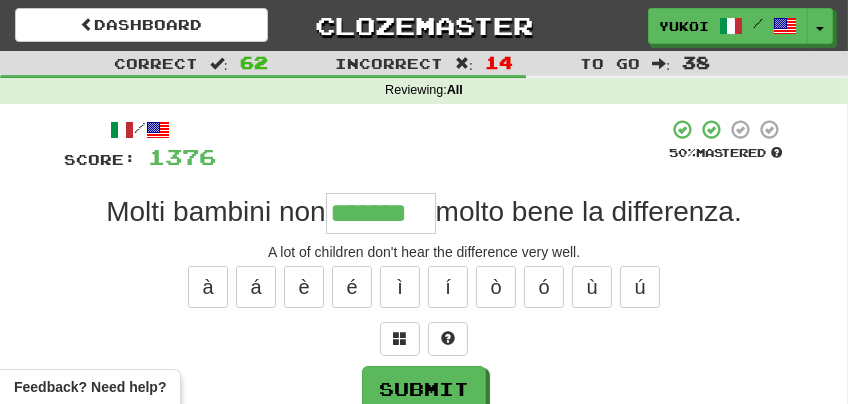 type on "*******" 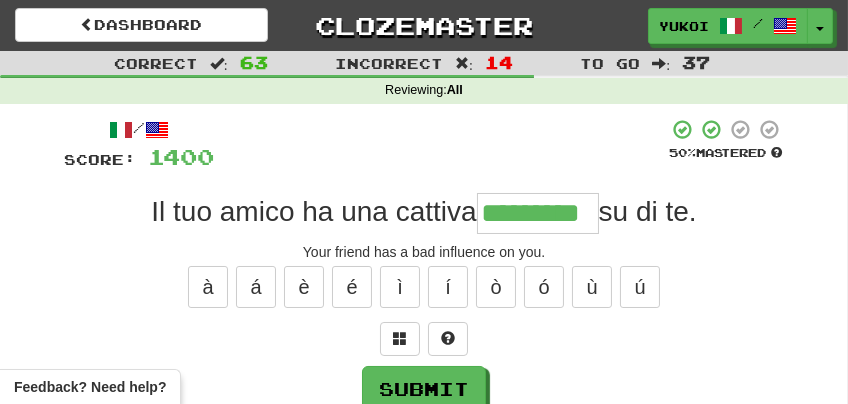 type on "*********" 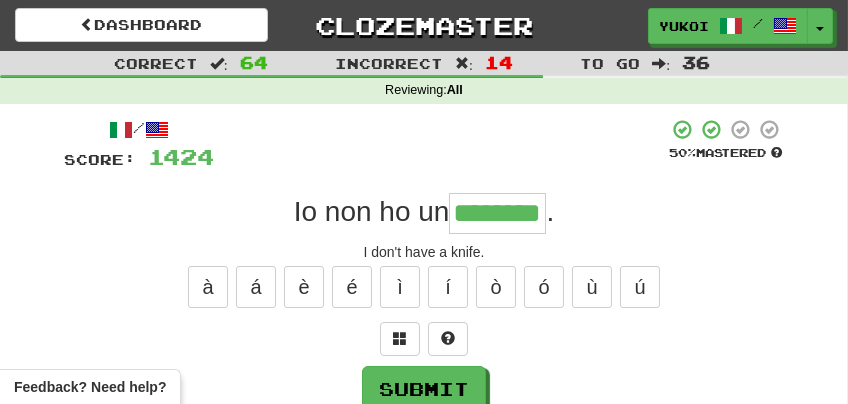 type on "********" 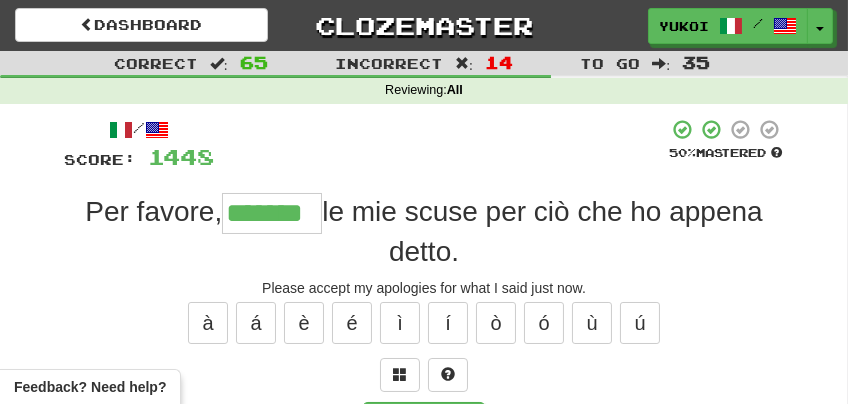 type on "*******" 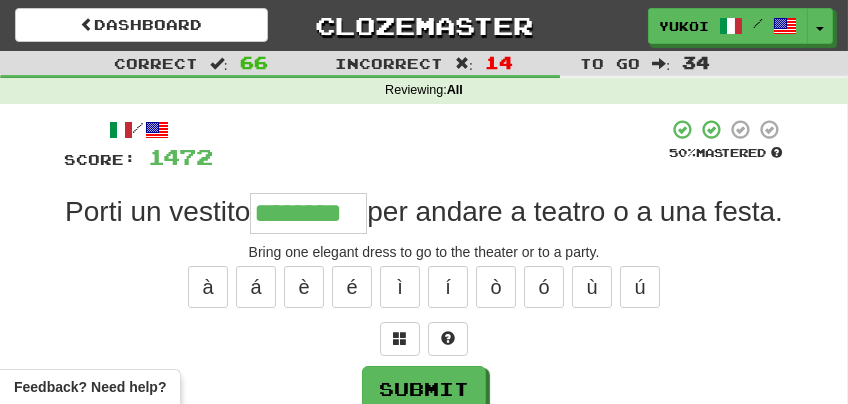 type on "********" 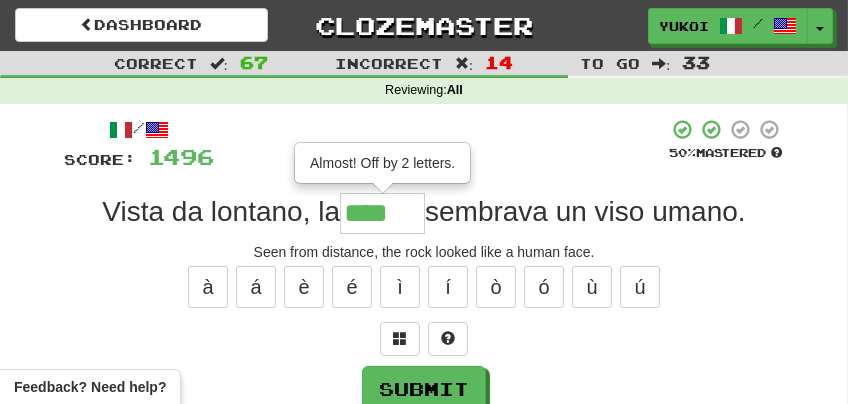 type on "******" 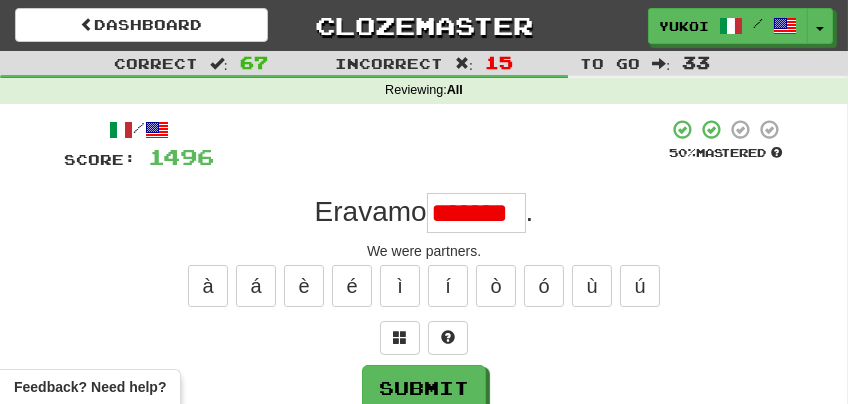 scroll, scrollTop: 0, scrollLeft: 0, axis: both 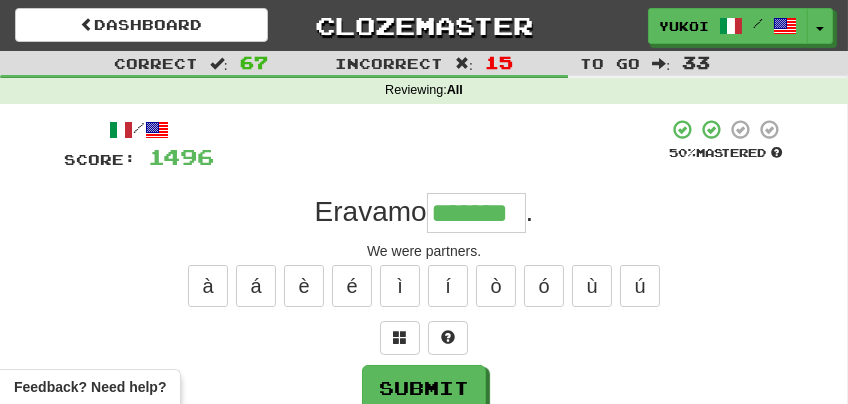 type on "*******" 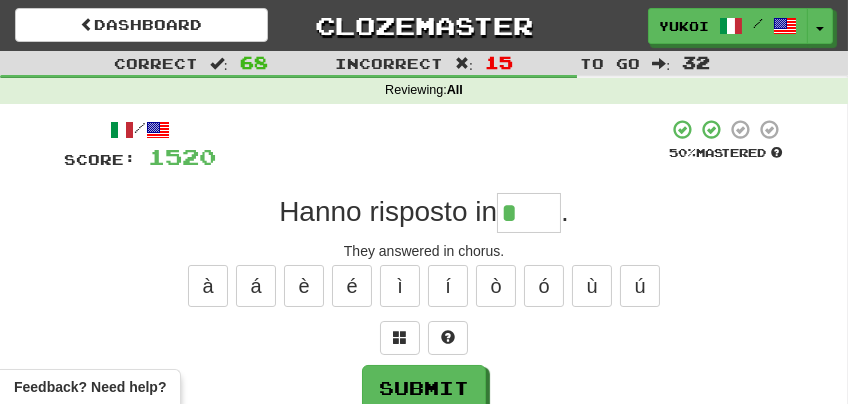 type on "****" 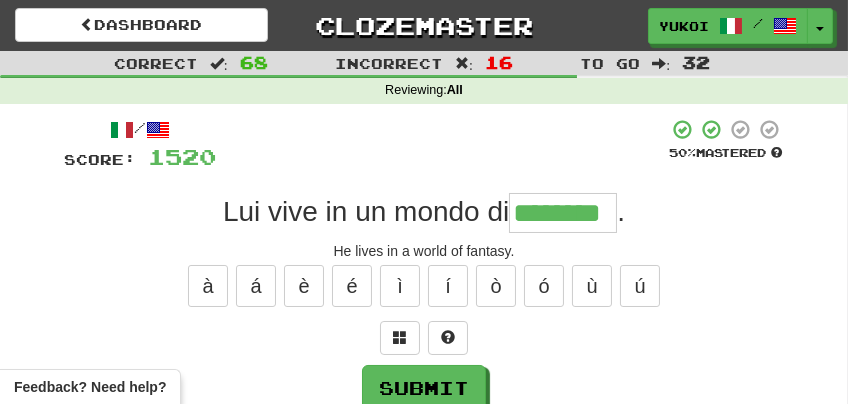 type on "********" 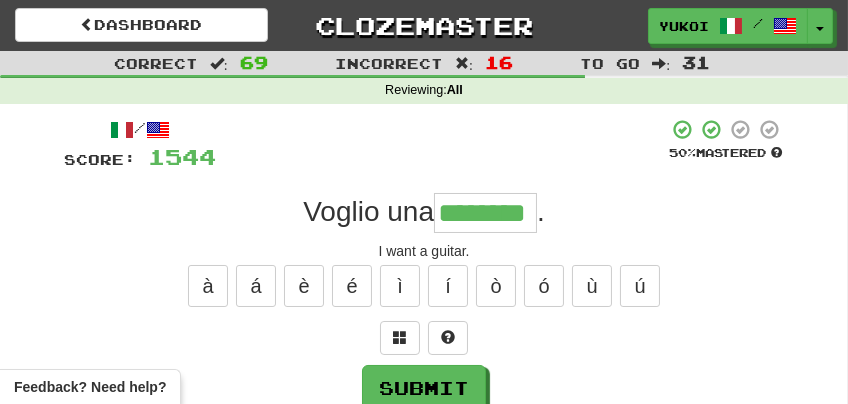 type on "********" 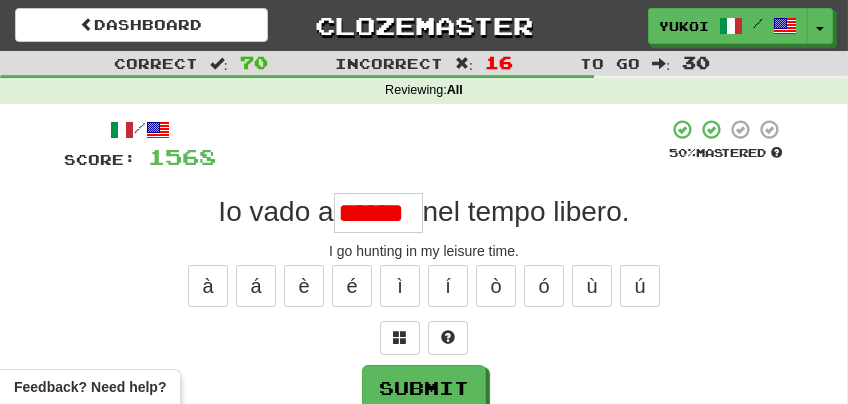 scroll, scrollTop: 0, scrollLeft: 0, axis: both 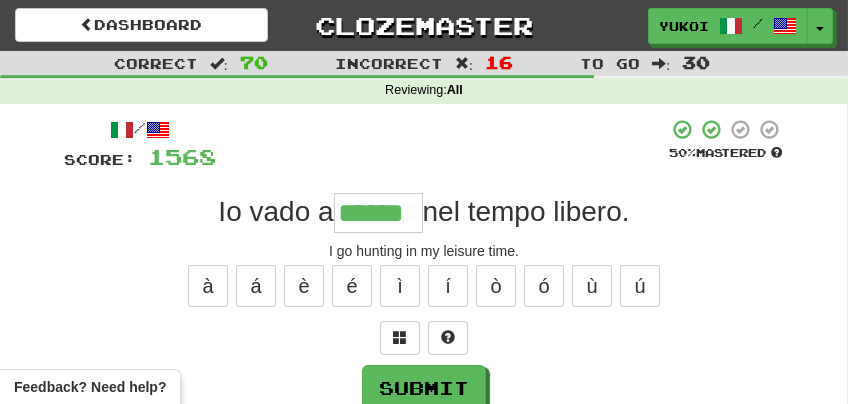 type on "******" 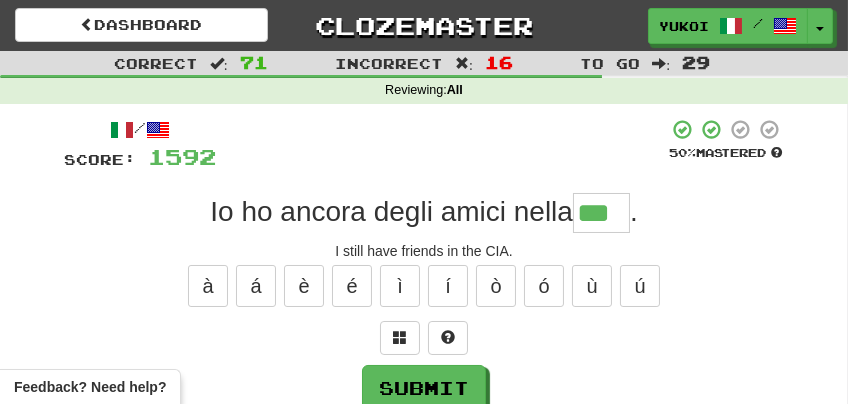 type on "***" 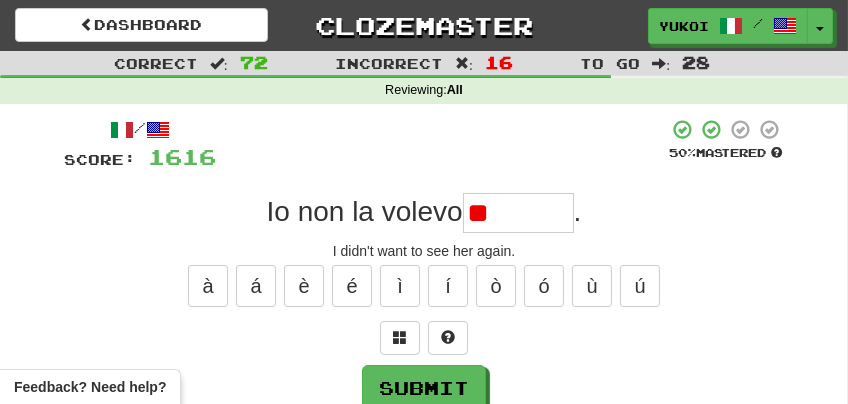 type on "*" 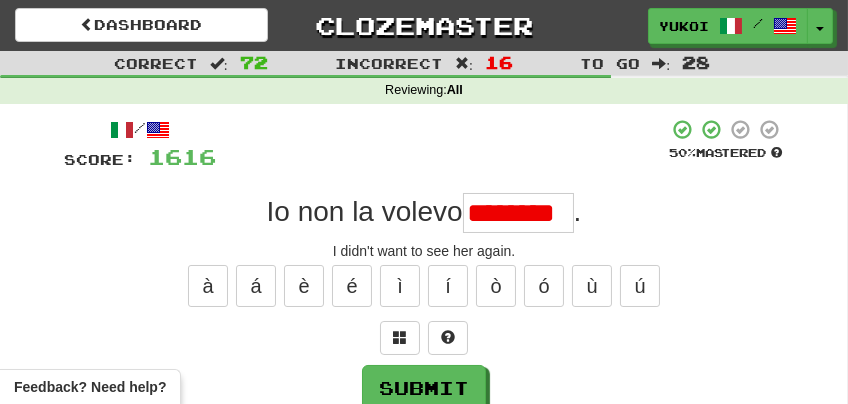 scroll, scrollTop: 0, scrollLeft: 0, axis: both 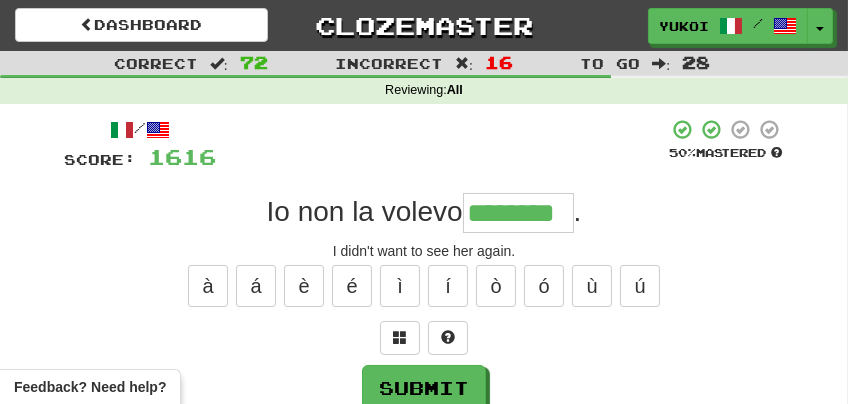type on "********" 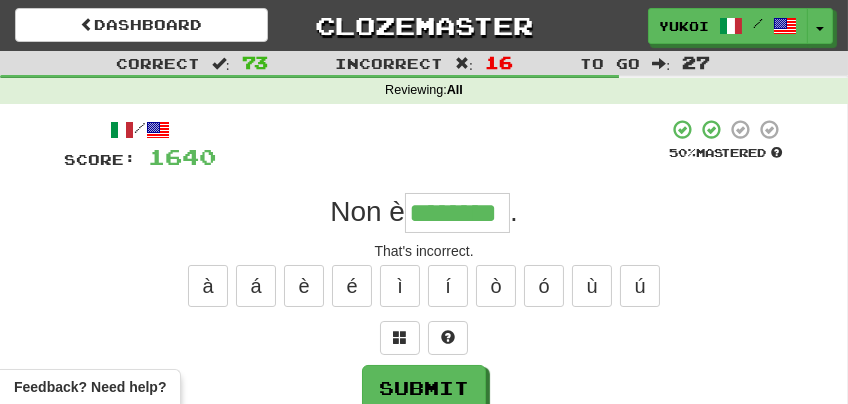 type on "********" 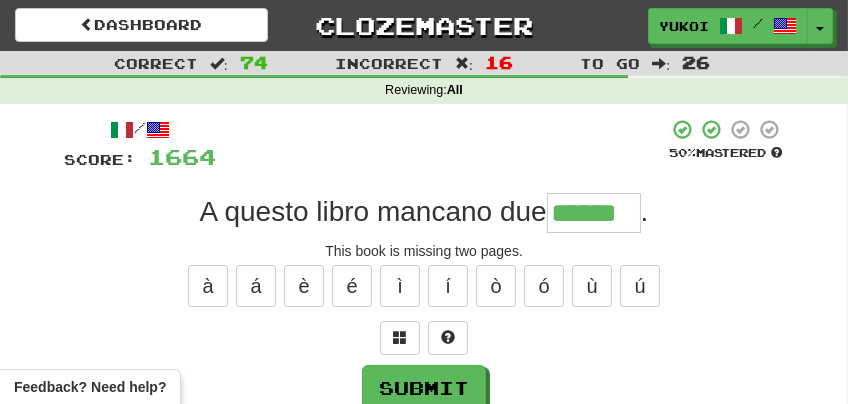 type on "******" 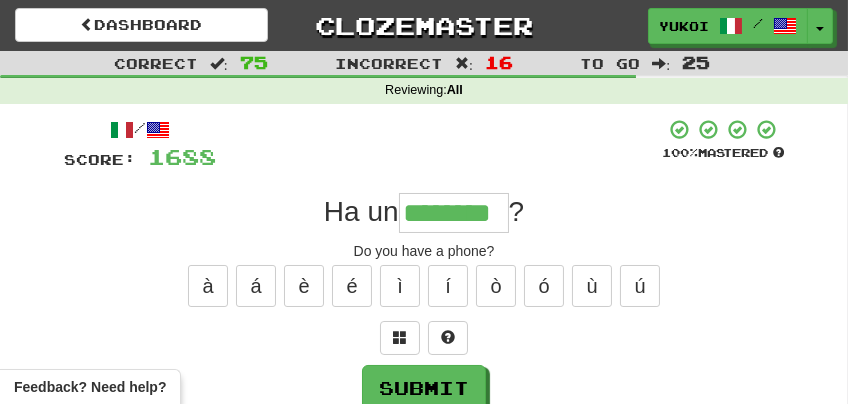 type on "********" 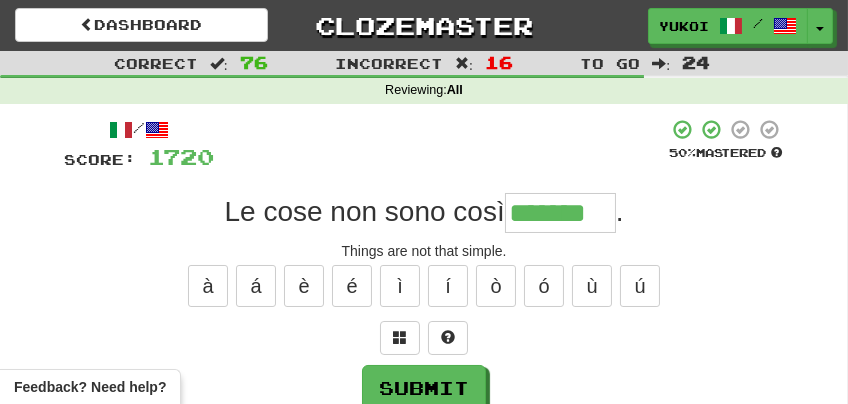 scroll, scrollTop: 0, scrollLeft: 0, axis: both 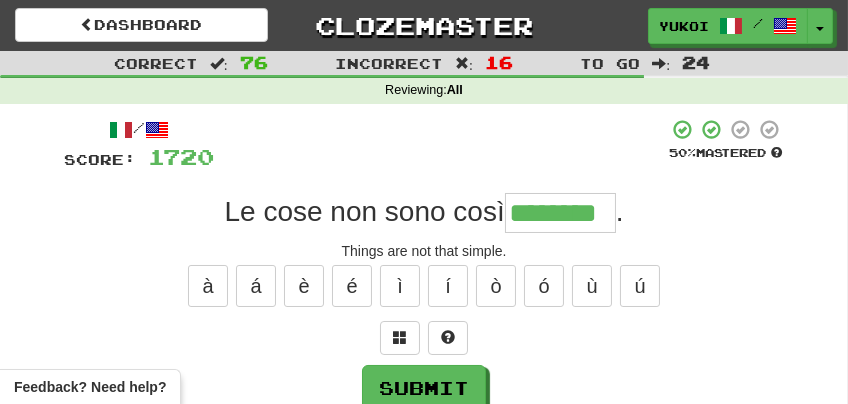 type on "********" 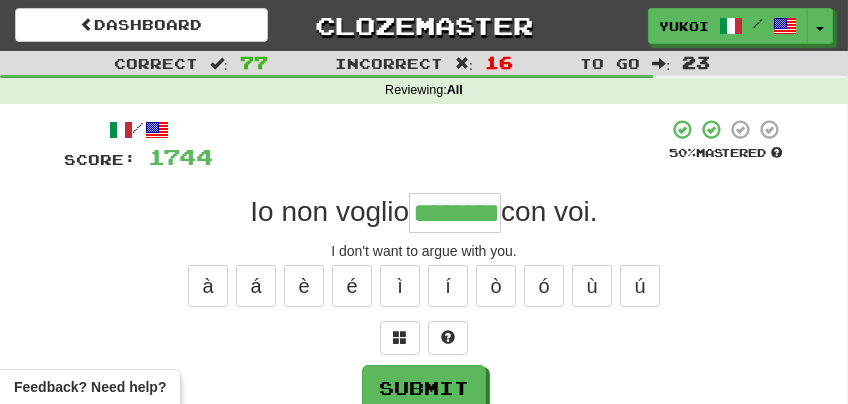 type on "********" 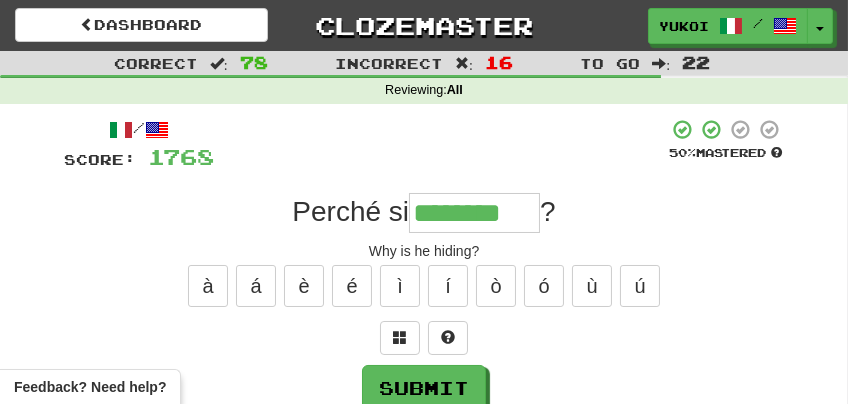 type on "********" 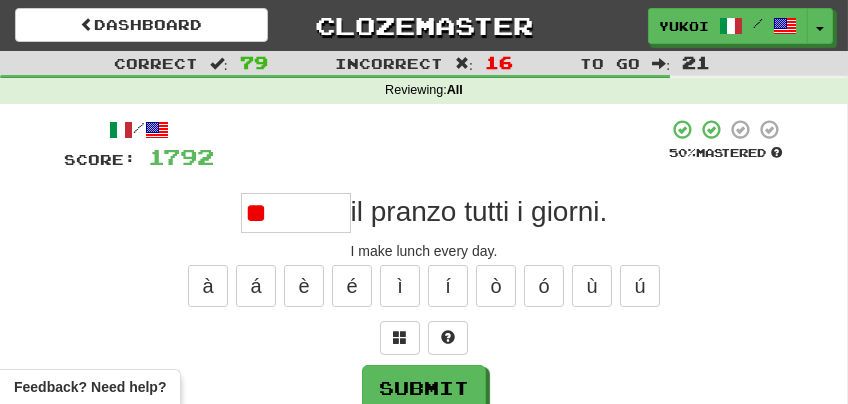 type on "*" 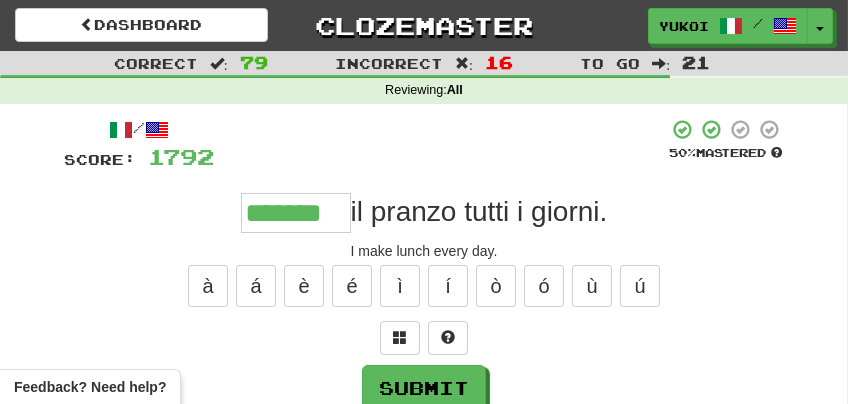type on "*******" 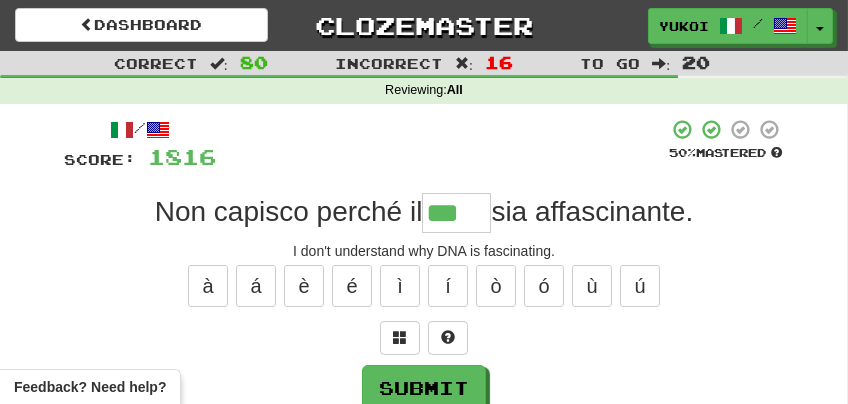type on "***" 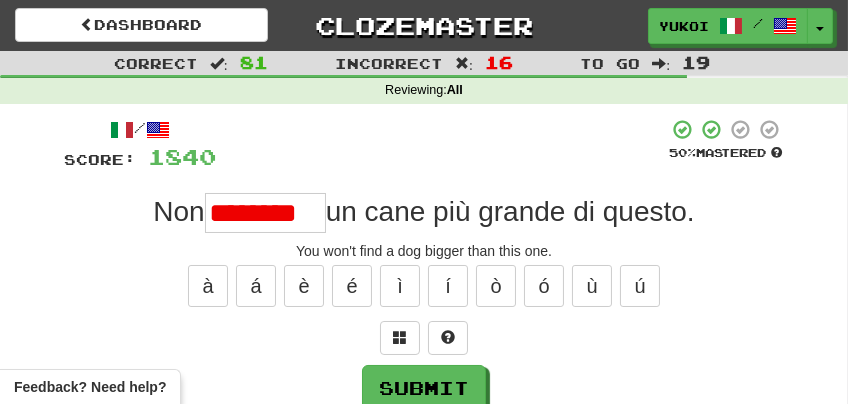 scroll, scrollTop: 0, scrollLeft: 0, axis: both 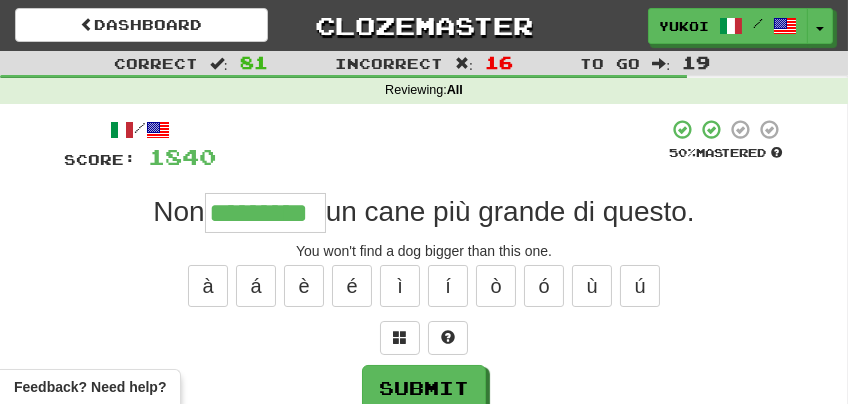 type on "*********" 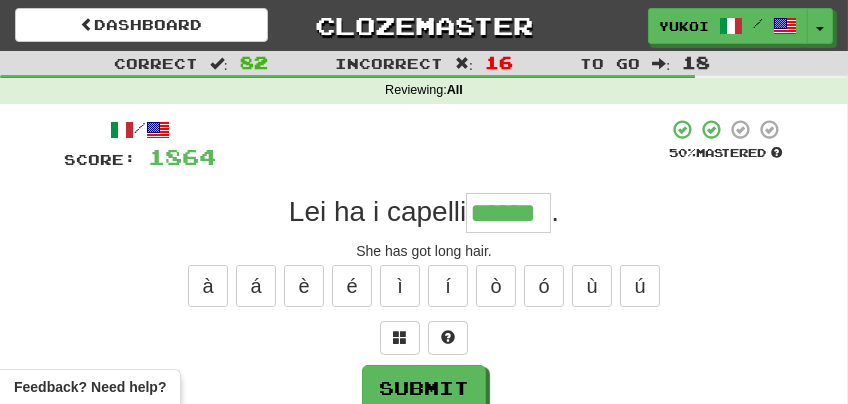 type on "******" 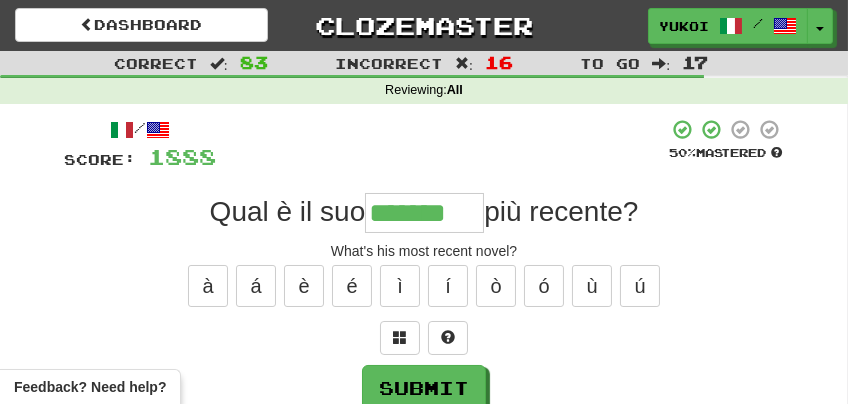 type on "*******" 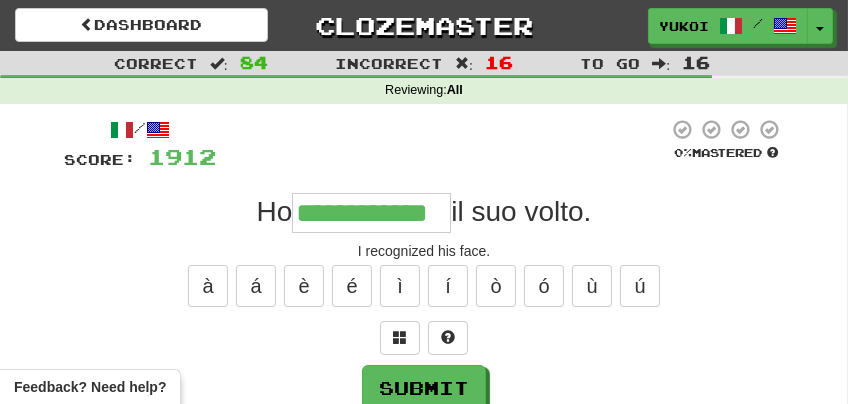 type on "**********" 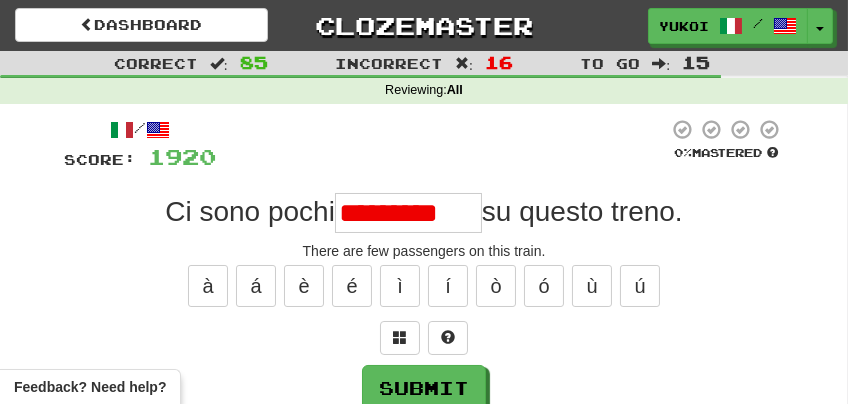 scroll, scrollTop: 0, scrollLeft: 0, axis: both 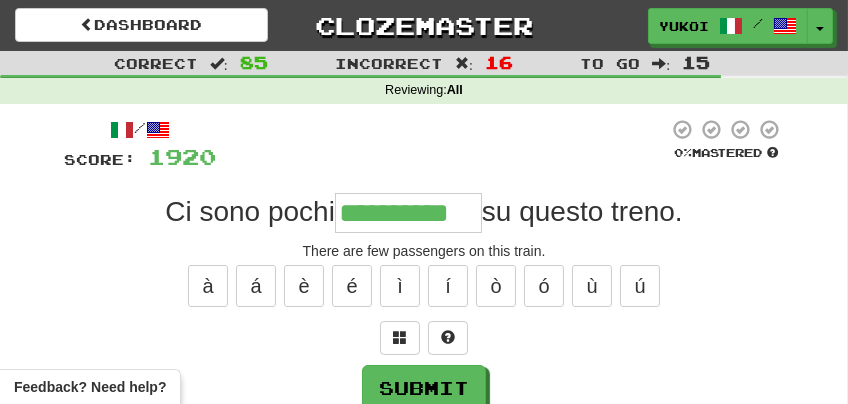 type on "**********" 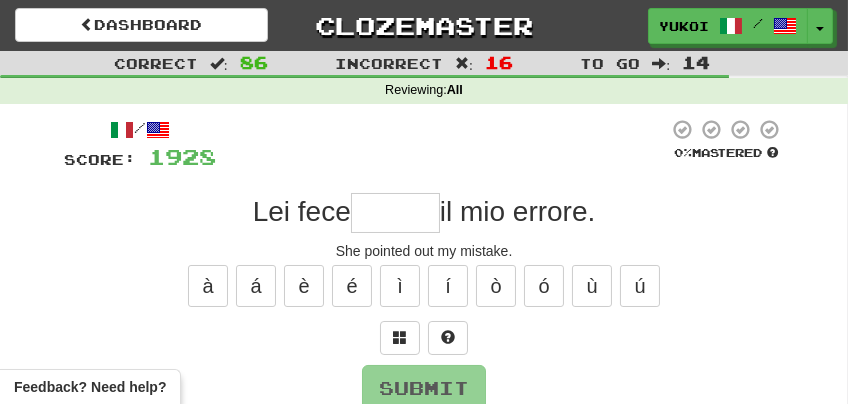 type on "******" 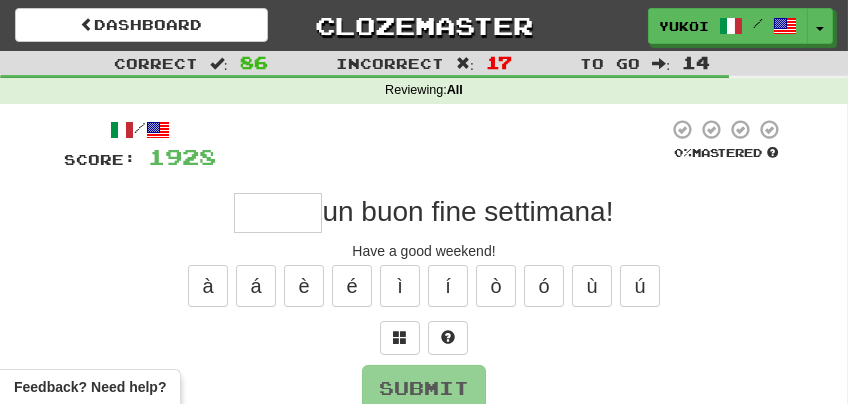 type on "*" 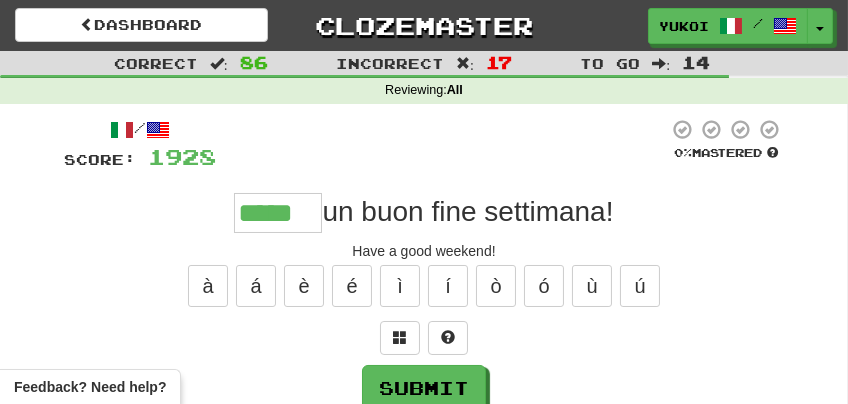 type on "*****" 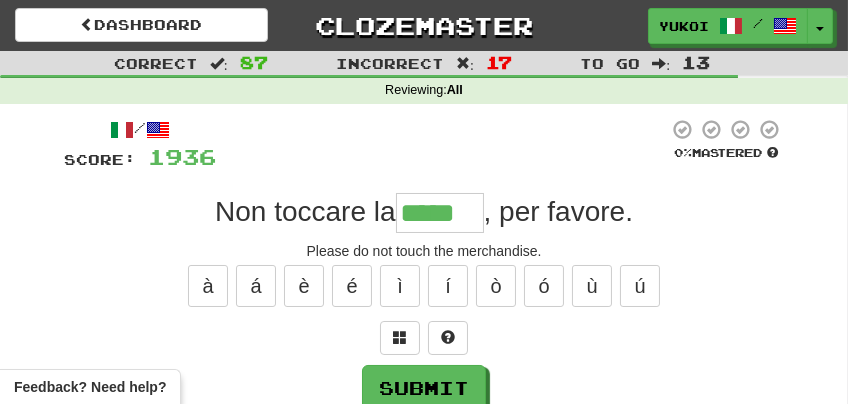 type on "*****" 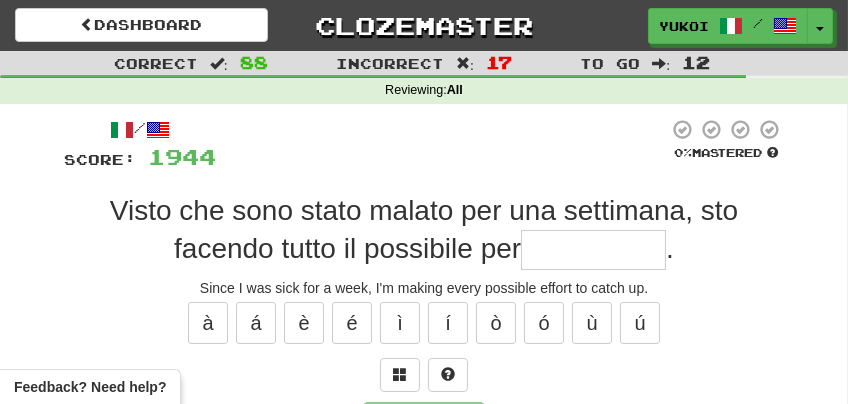type on "*" 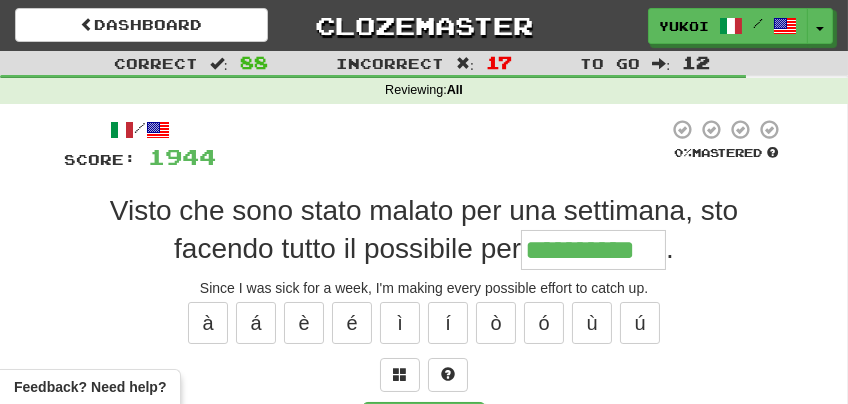 type on "**********" 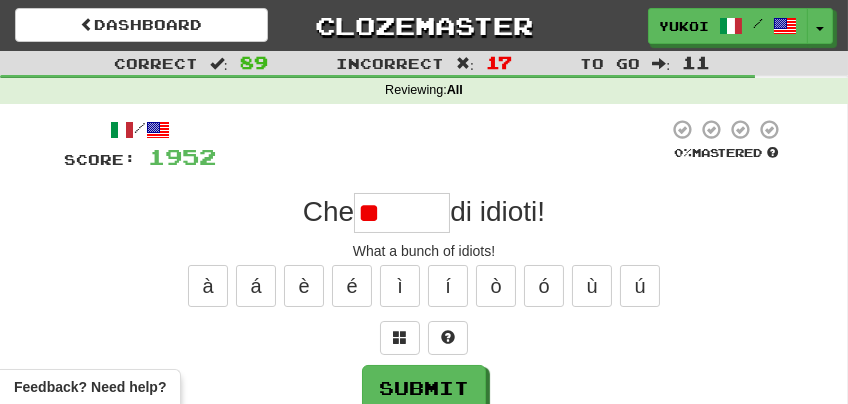 type on "*" 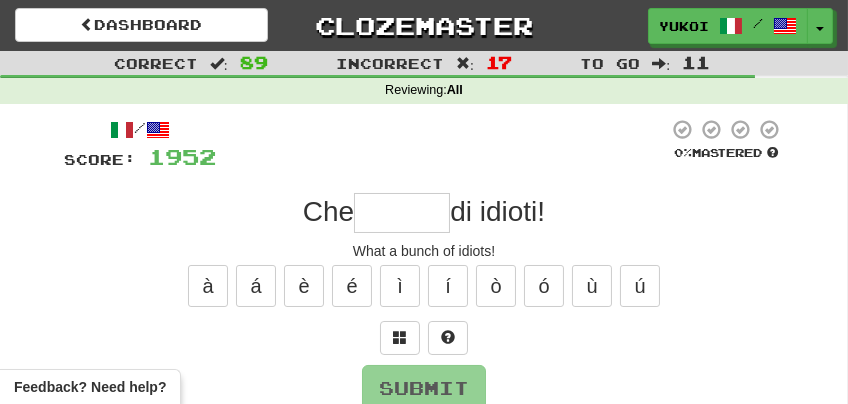 type on "******" 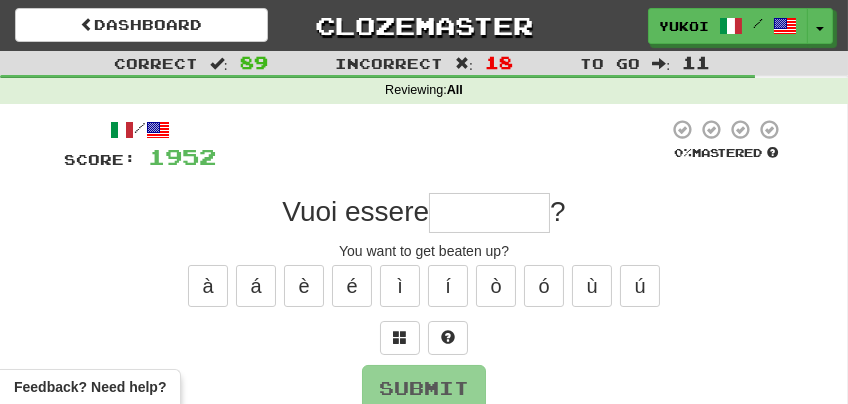 type on "*********" 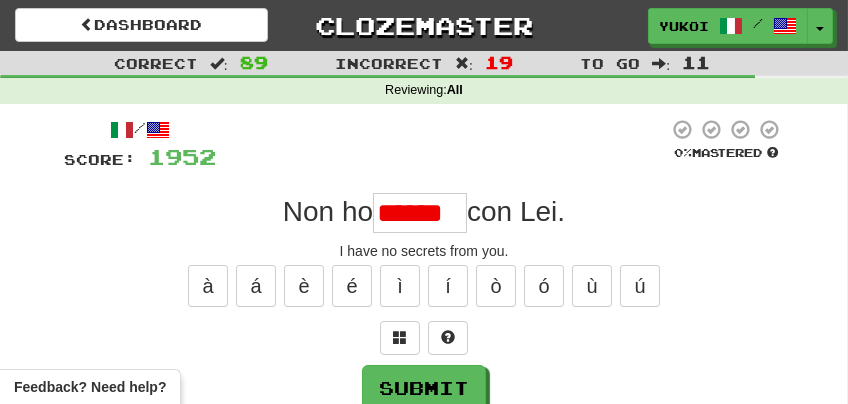 scroll, scrollTop: 0, scrollLeft: 0, axis: both 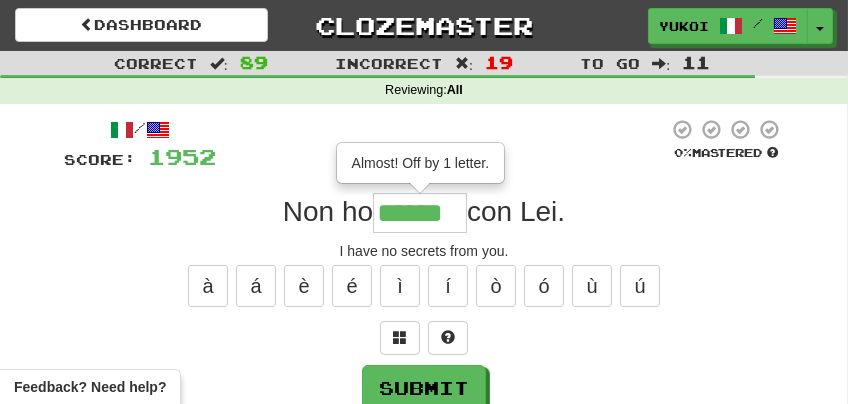 type on "*******" 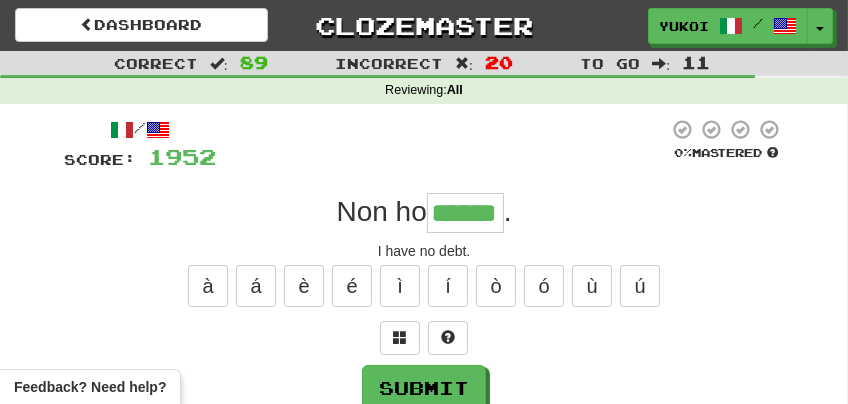 type on "******" 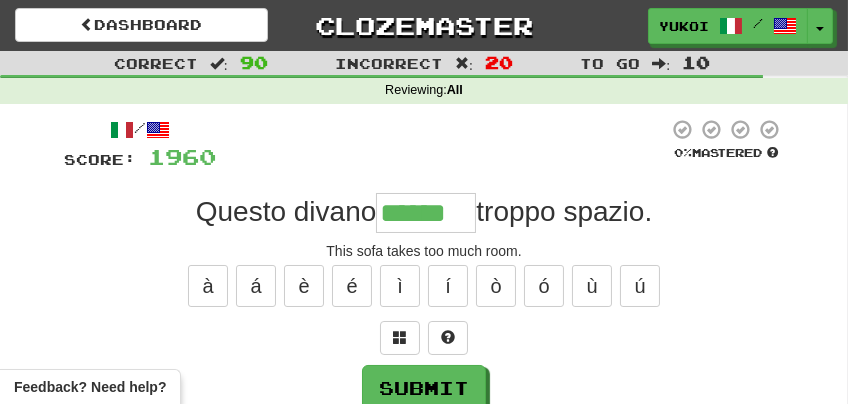 type on "******" 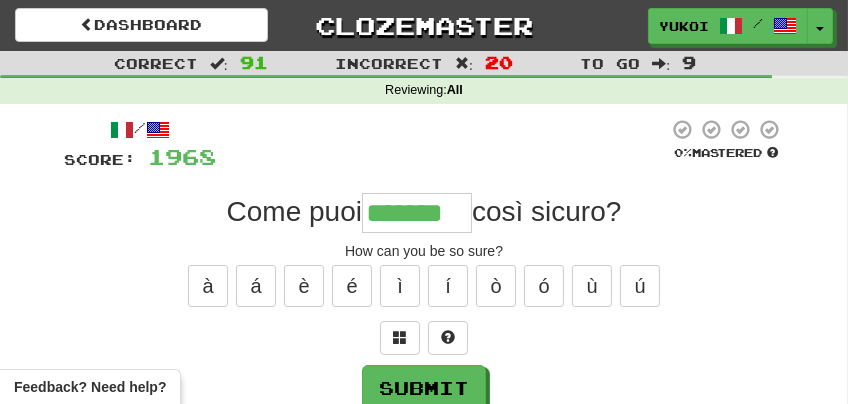 type on "*******" 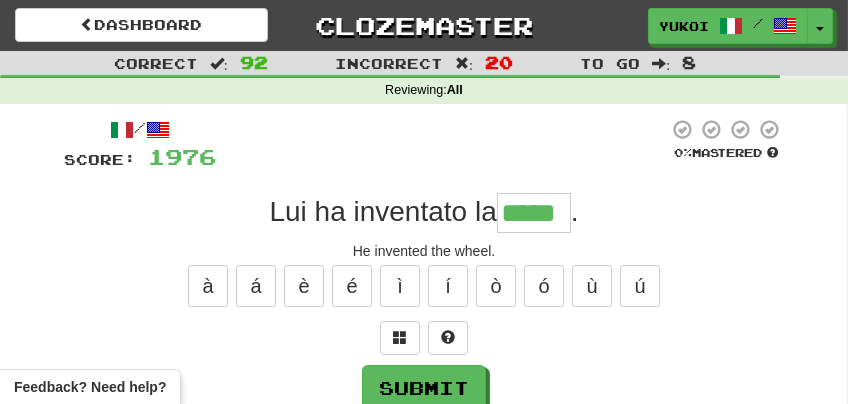 type on "*****" 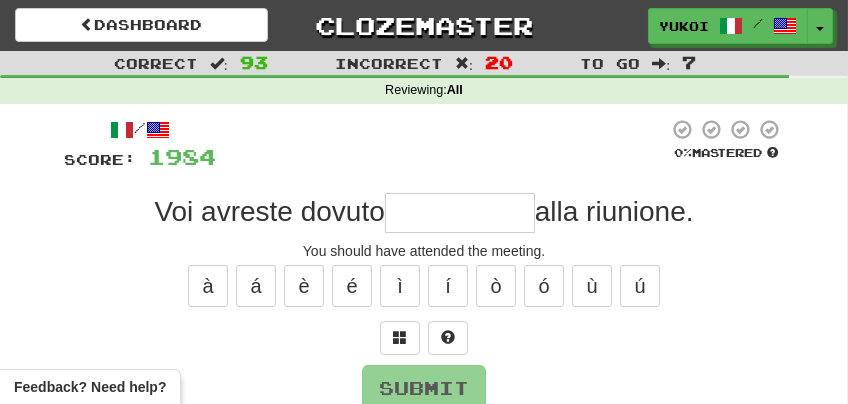 type on "*" 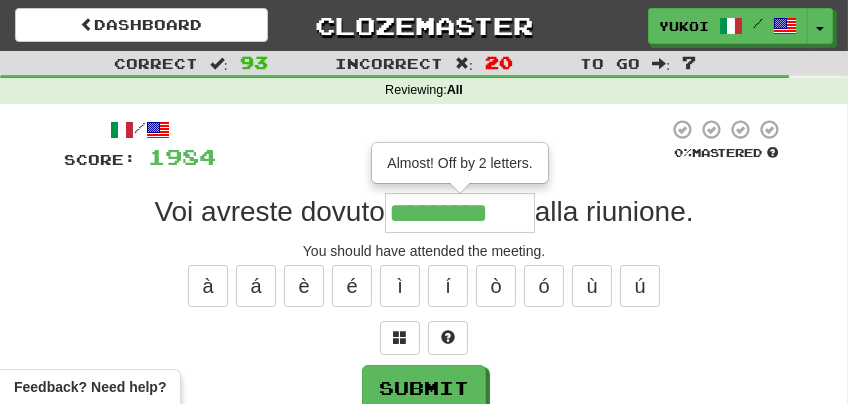 type on "**********" 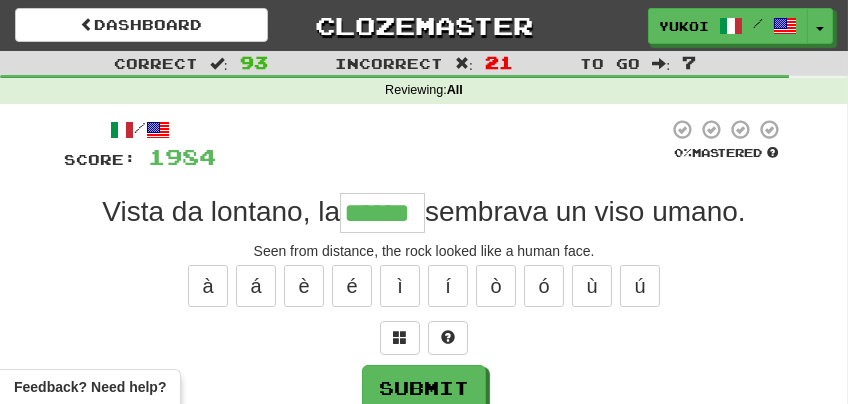 type on "******" 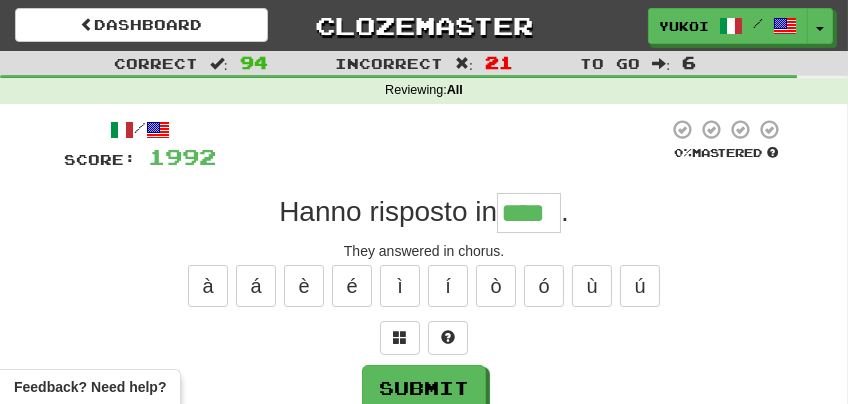 type on "****" 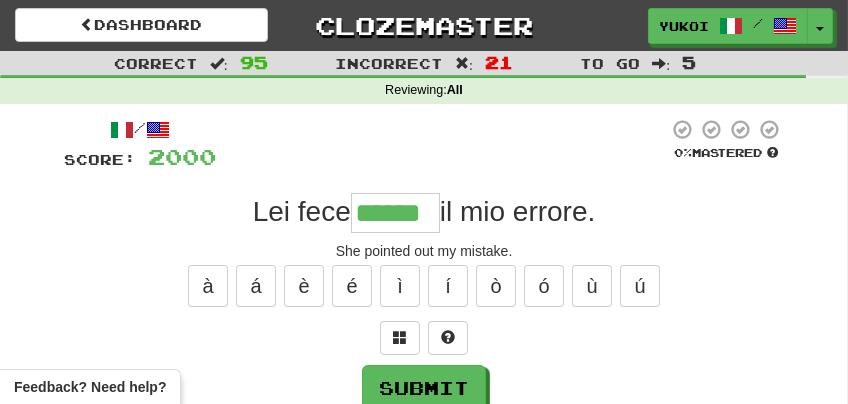 type on "******" 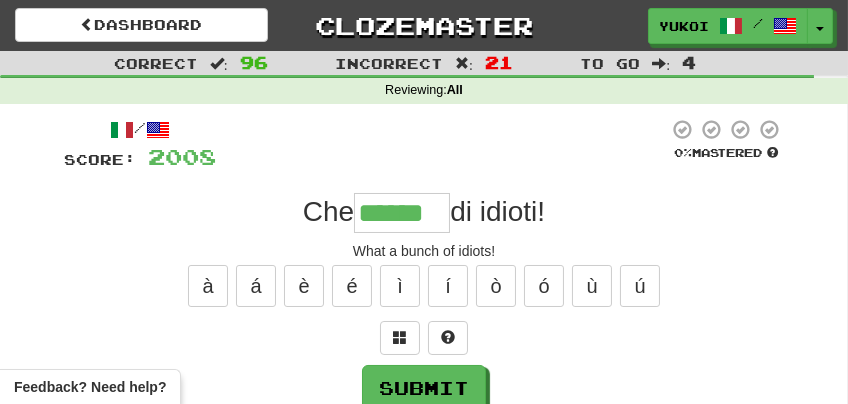 type on "******" 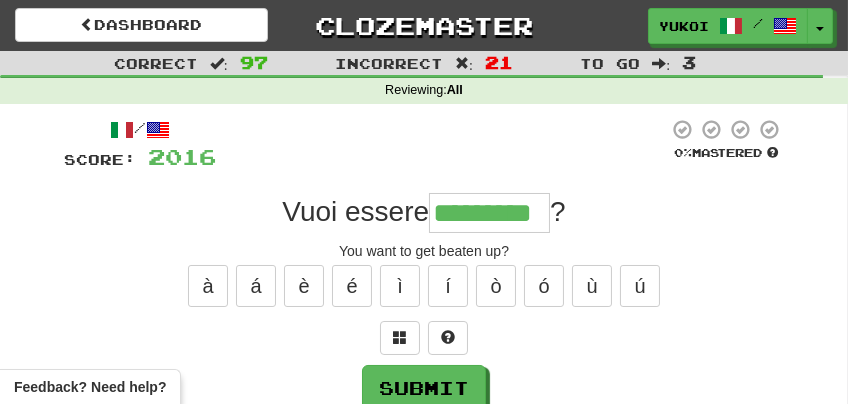 type on "*********" 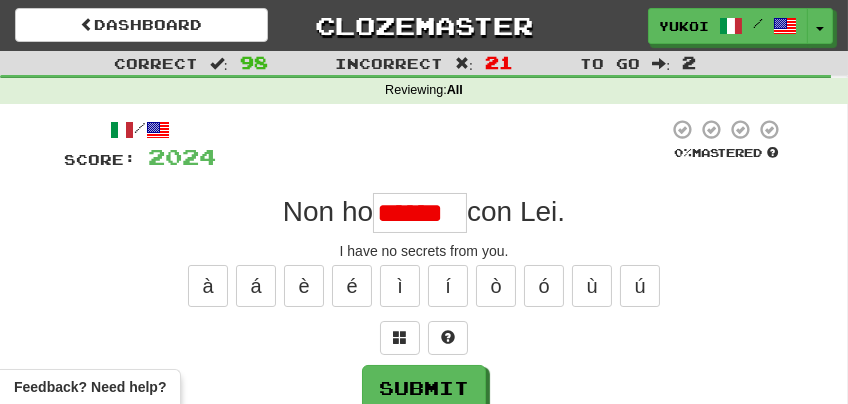 scroll, scrollTop: 0, scrollLeft: 0, axis: both 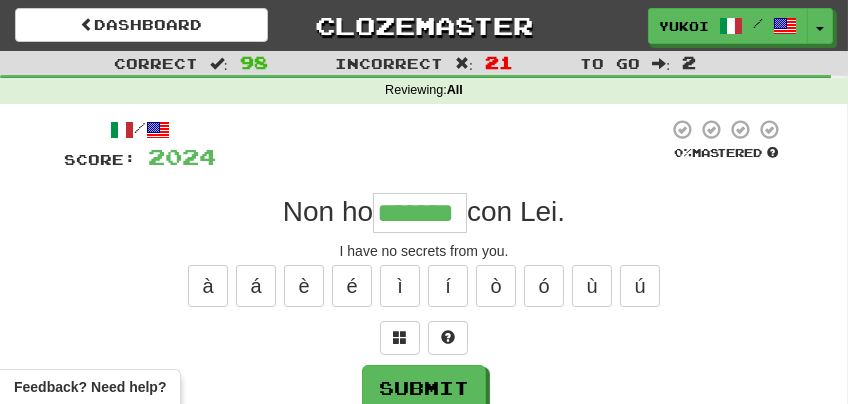 type on "*******" 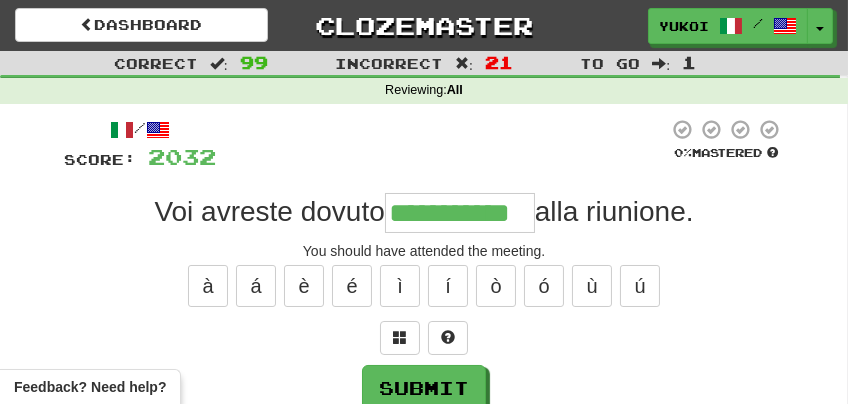 type on "**********" 